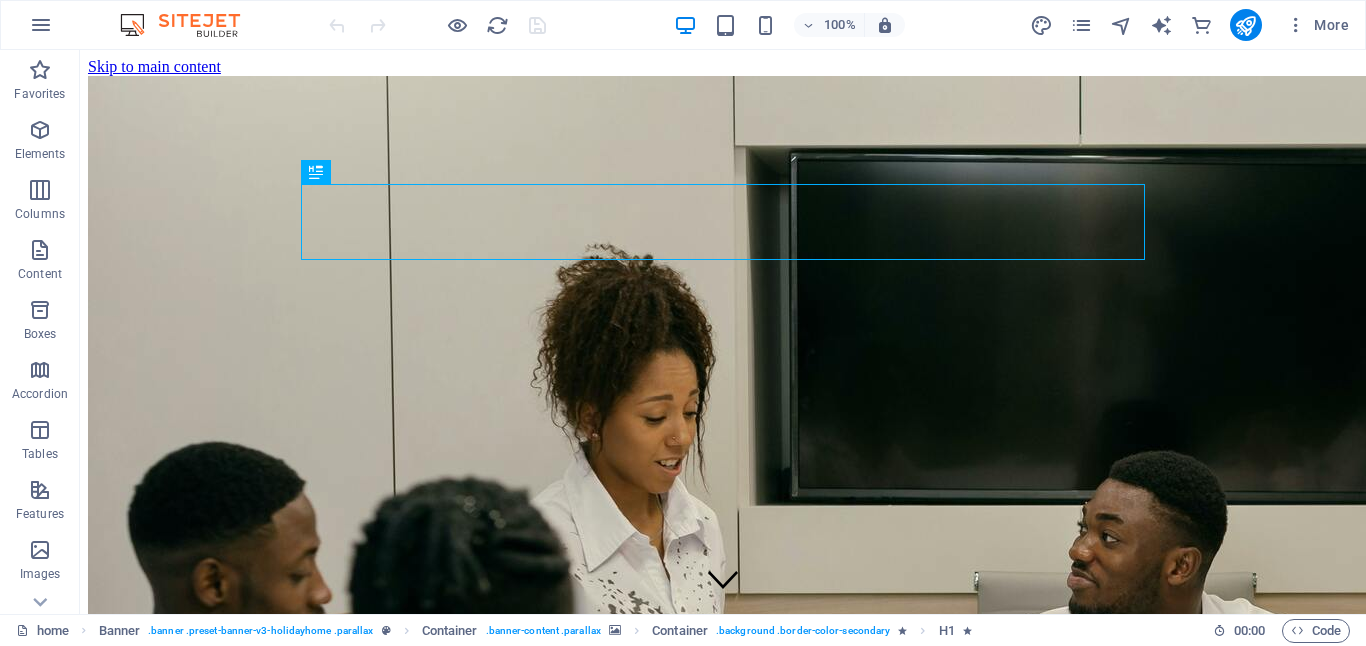 scroll, scrollTop: 0, scrollLeft: 0, axis: both 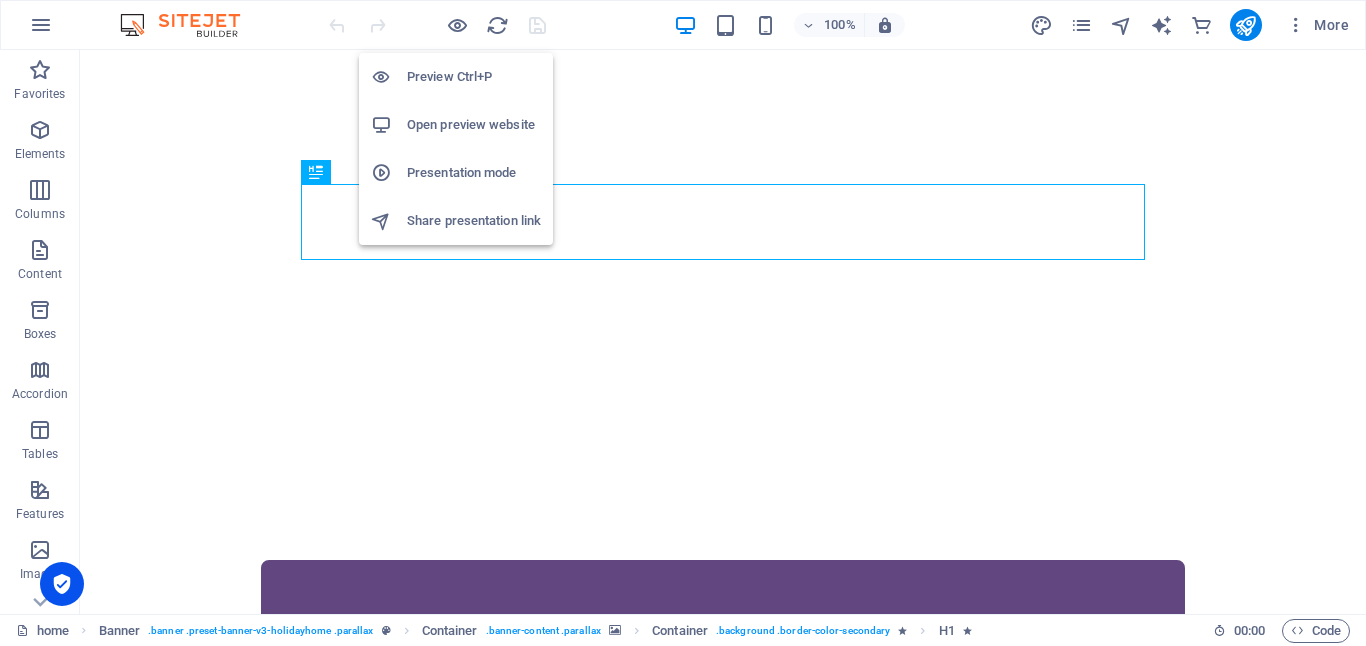 click on "Open preview website" at bounding box center (474, 125) 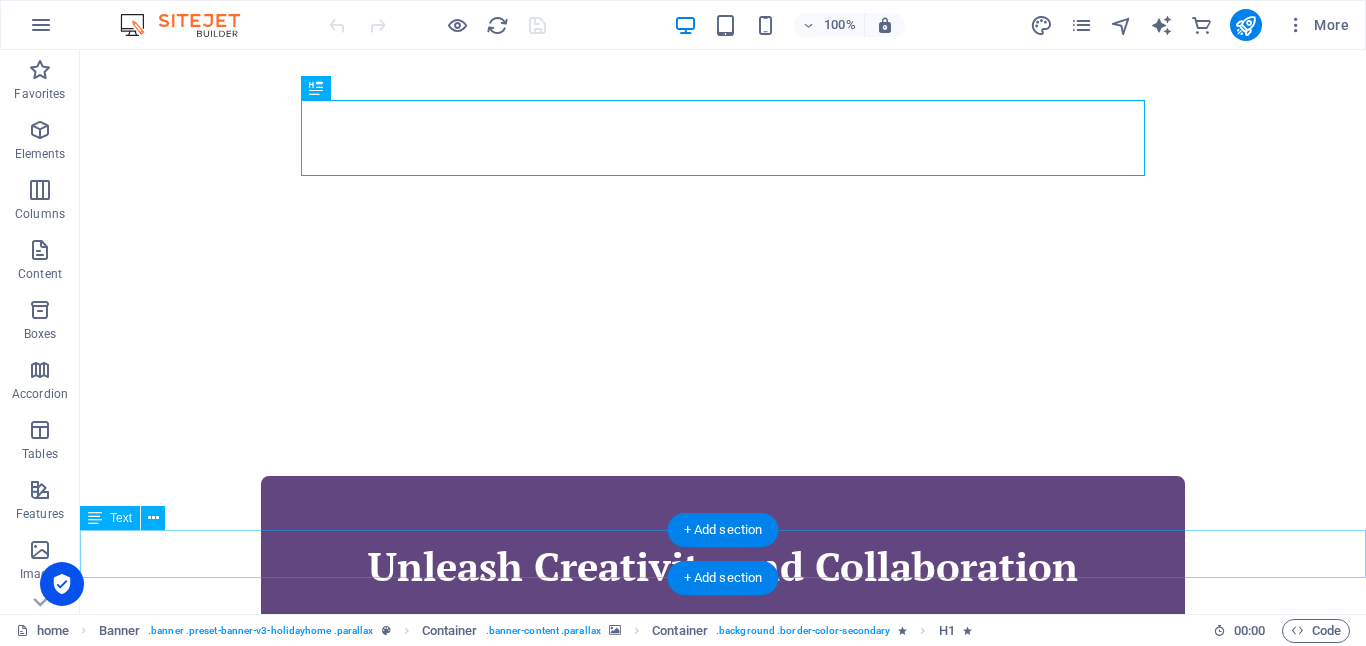 scroll, scrollTop: 0, scrollLeft: 0, axis: both 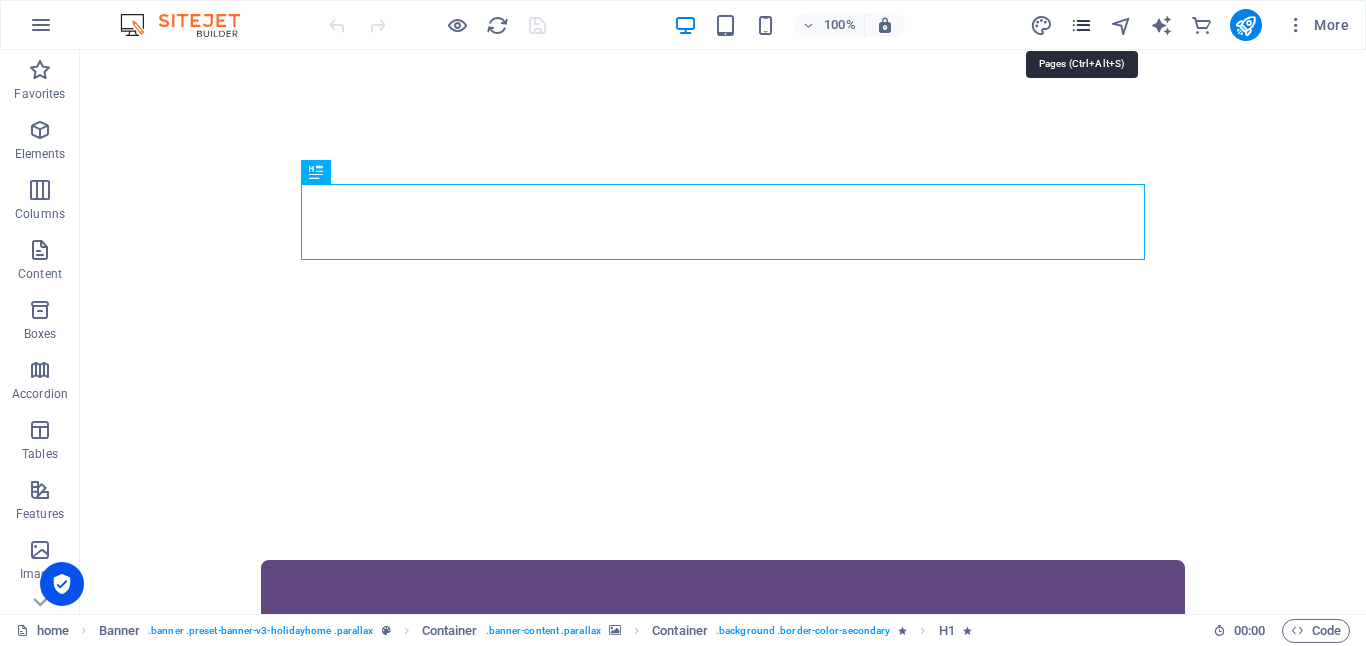 click at bounding box center (1081, 25) 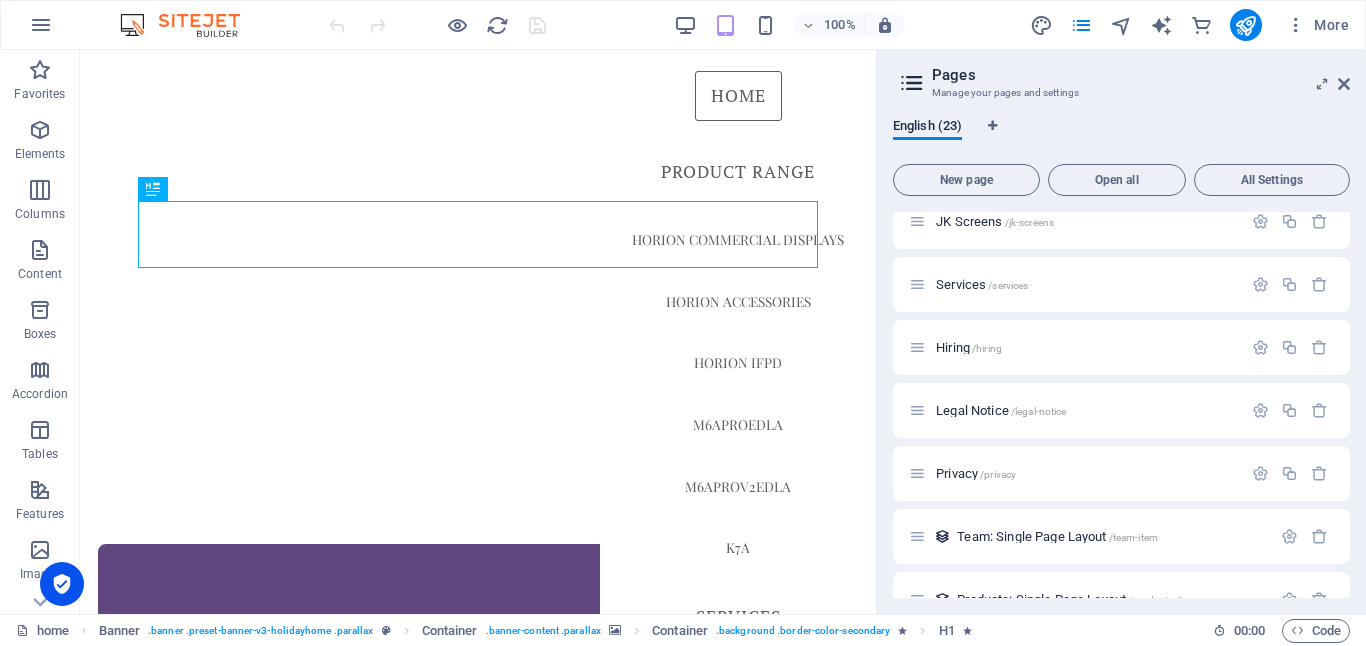 scroll, scrollTop: 503, scrollLeft: 0, axis: vertical 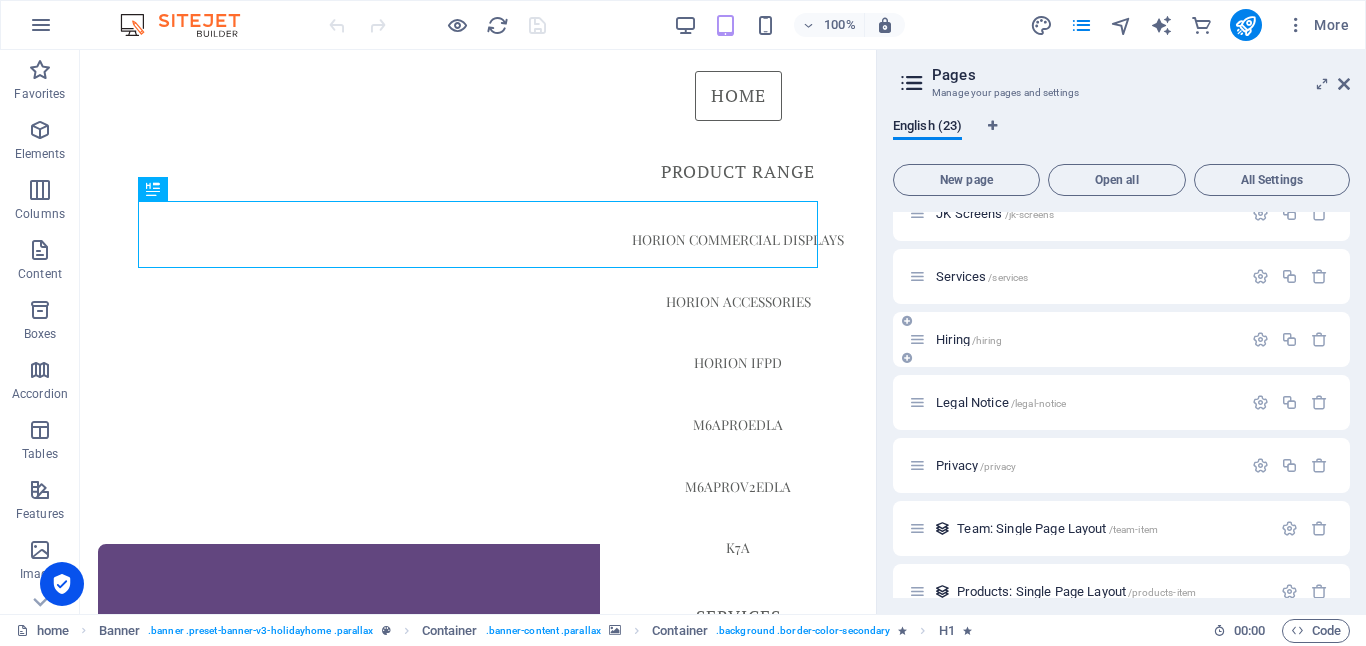 click on "Hiring /hiring" at bounding box center (1075, 339) 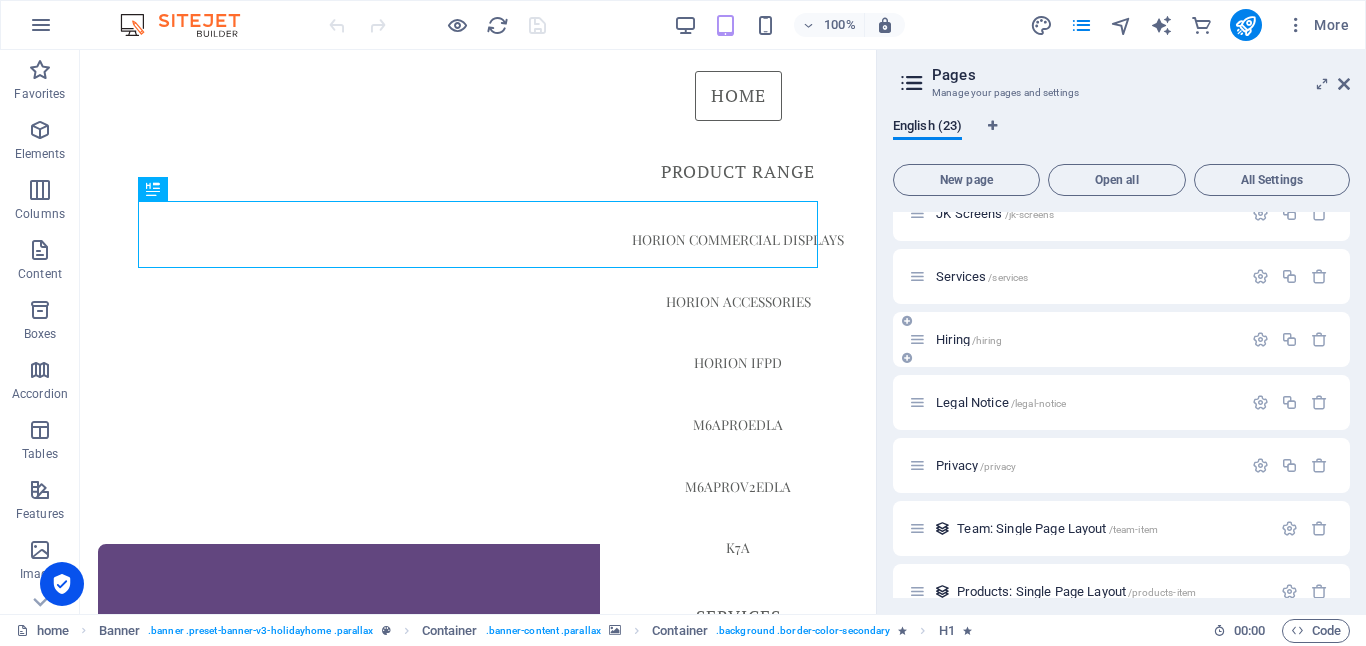 click on "Hiring /hiring" at bounding box center [969, 339] 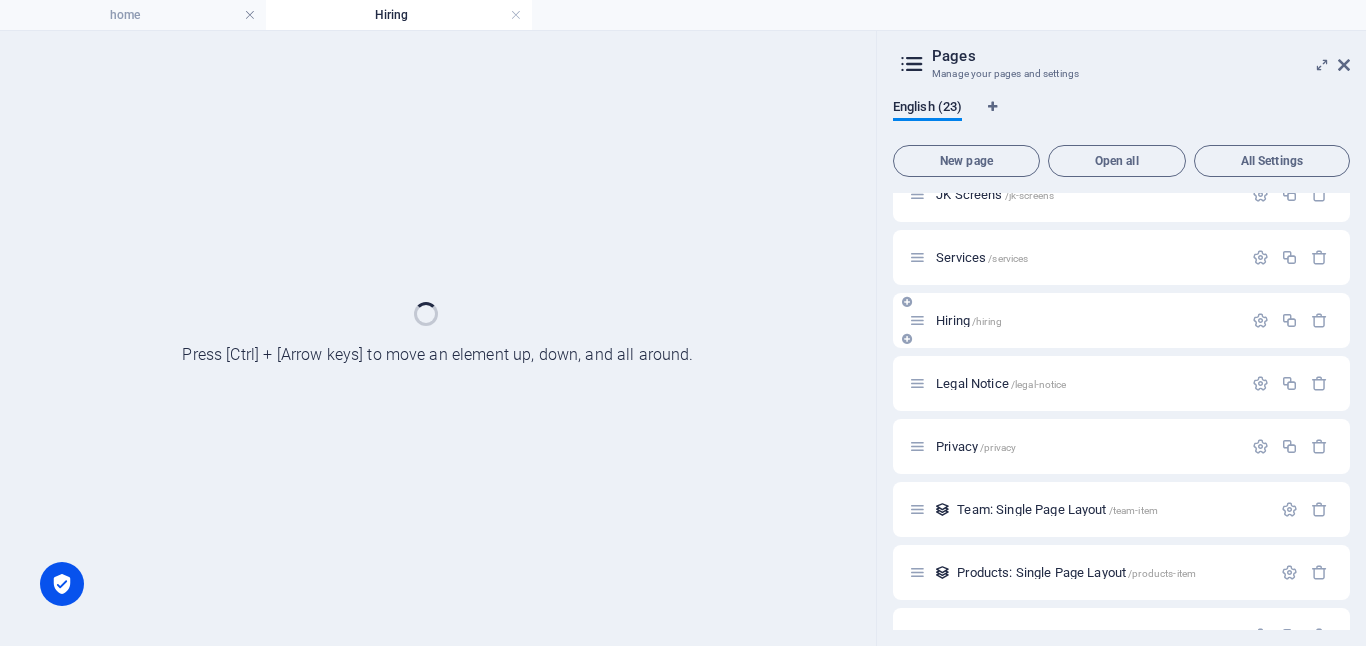 click on "Hiring /hiring" at bounding box center [1121, 320] 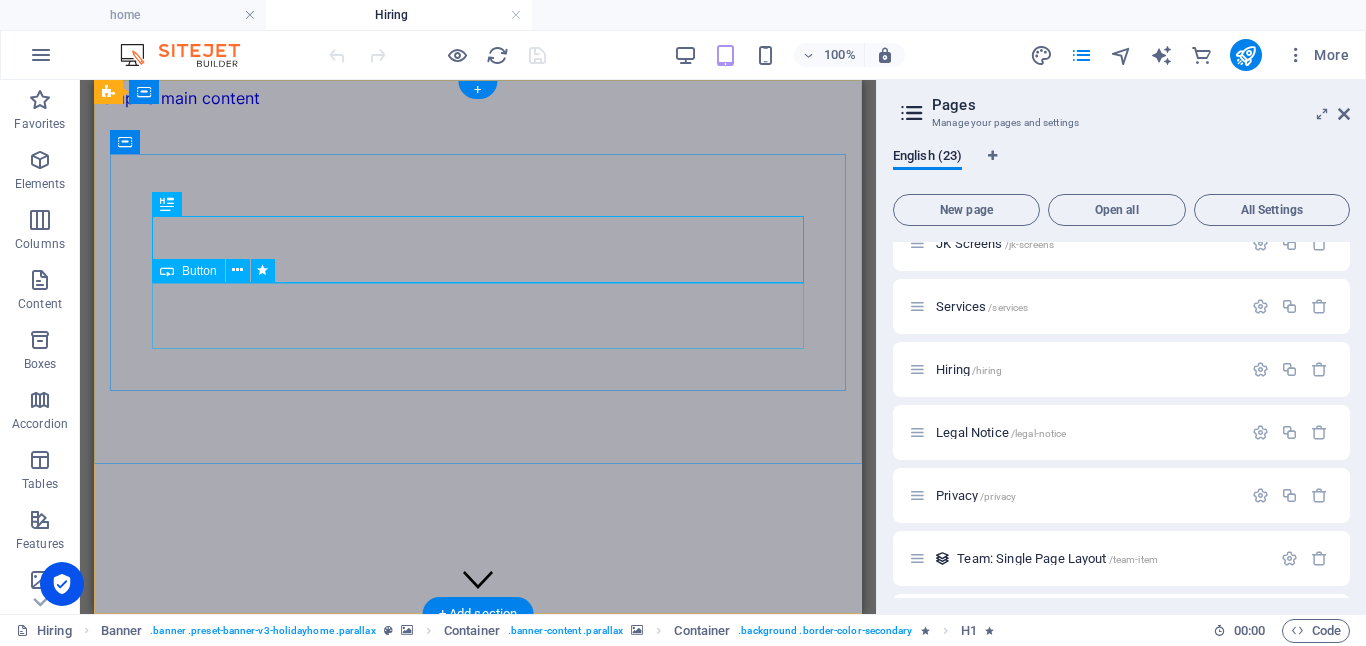 scroll, scrollTop: 0, scrollLeft: 0, axis: both 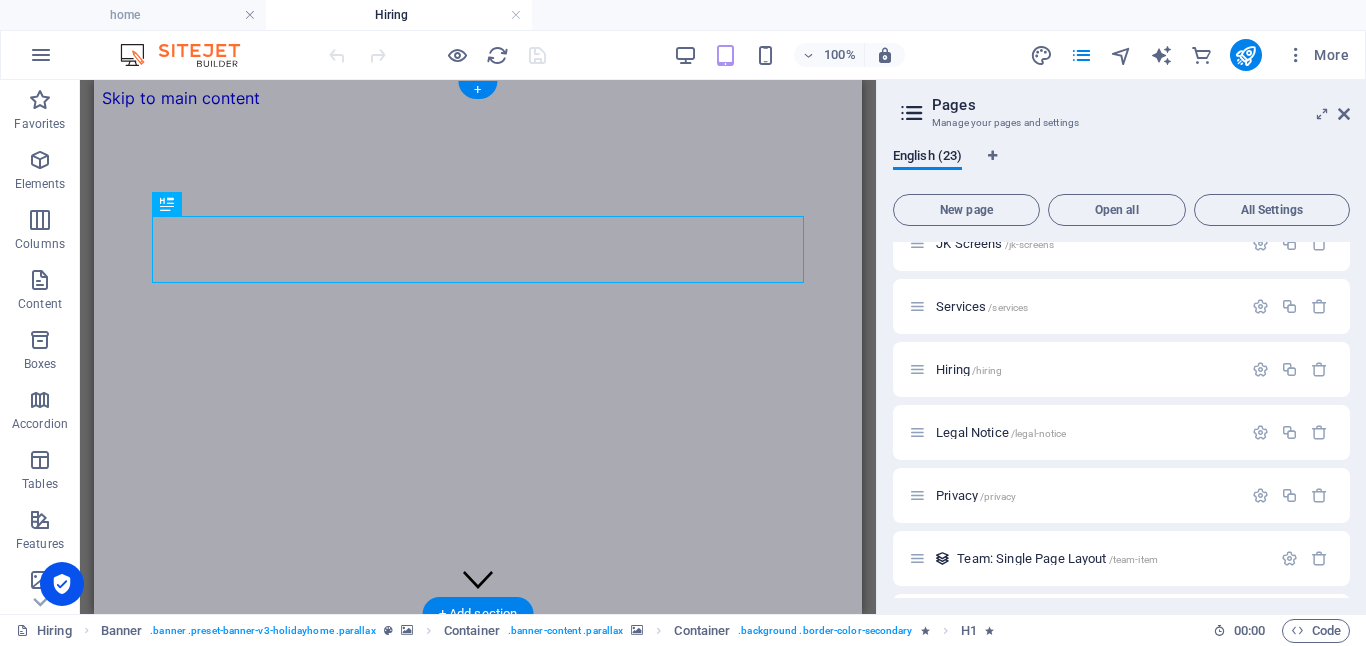 click at bounding box center (478, 642) 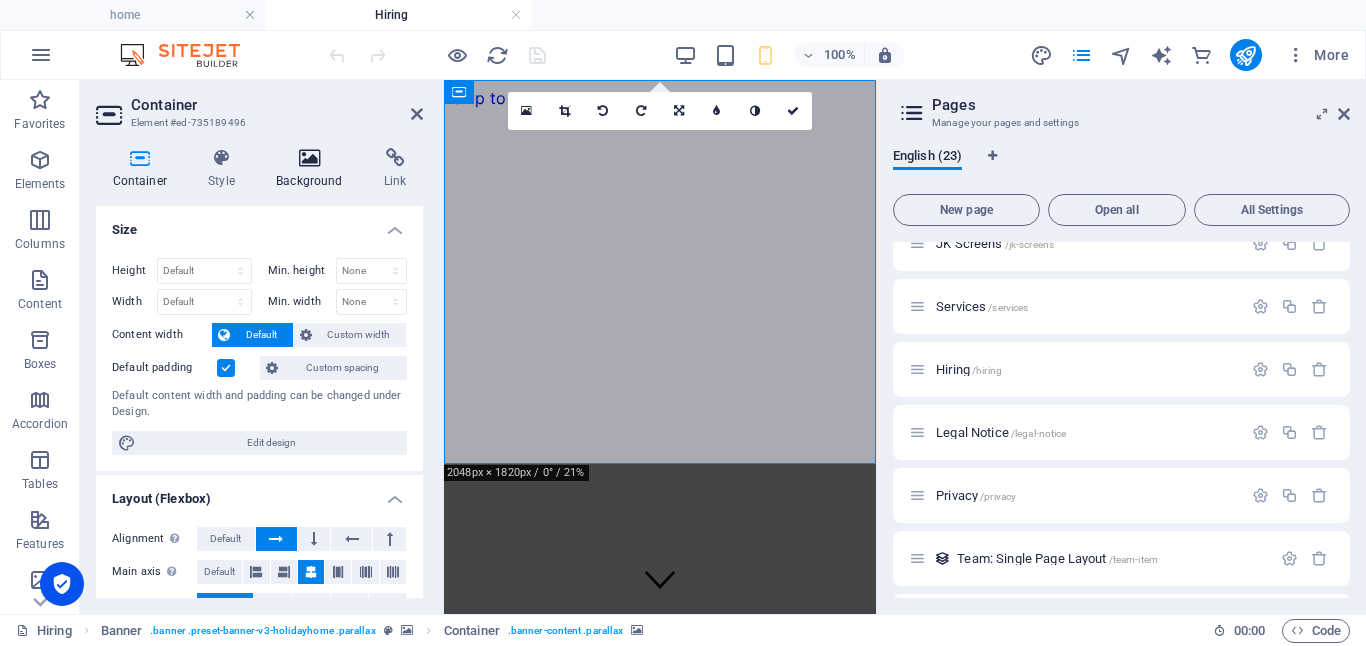 click on "Background" at bounding box center (314, 169) 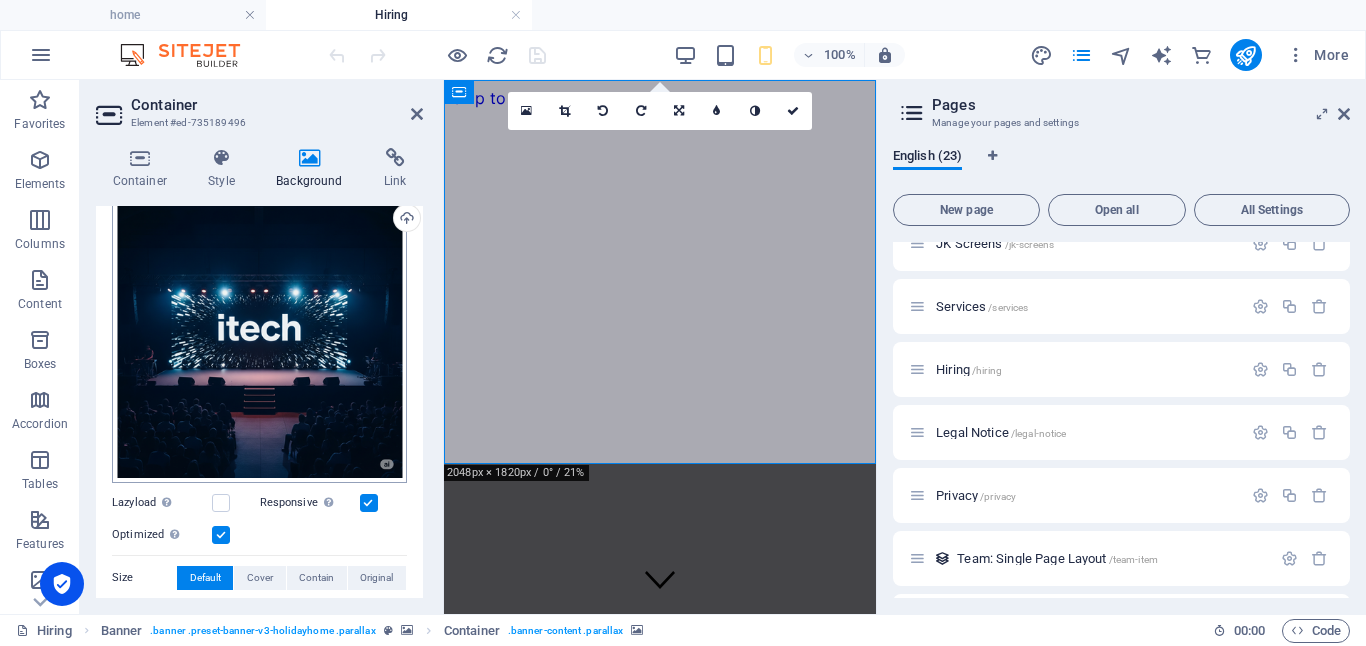 scroll, scrollTop: 38, scrollLeft: 0, axis: vertical 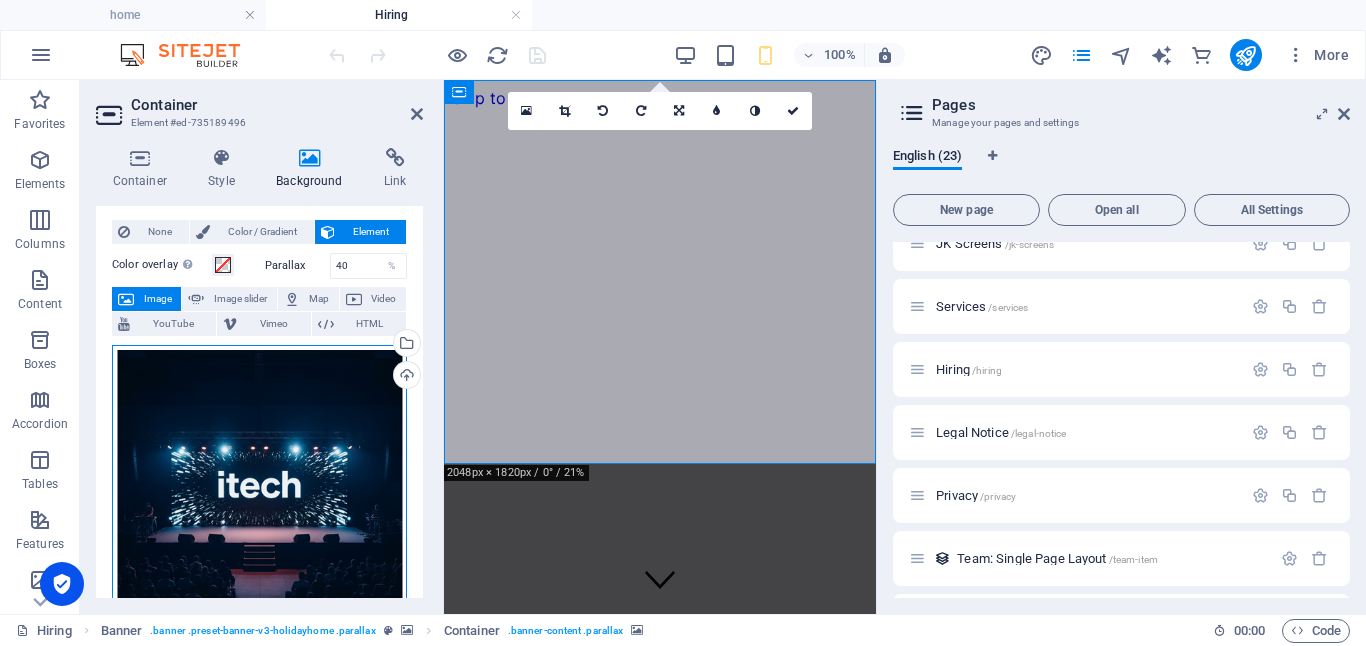 click on "Drag files here, click to choose files or select files from Files or our free stock photos & videos" at bounding box center [259, 492] 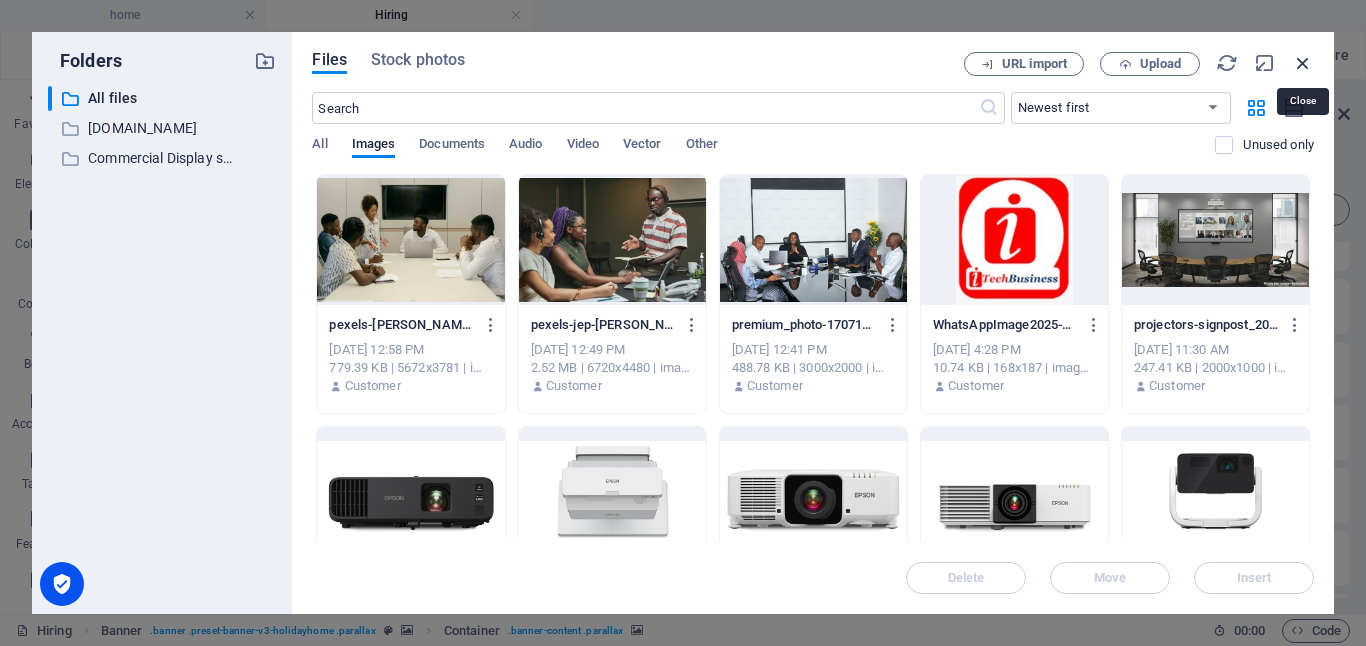 click at bounding box center [1303, 63] 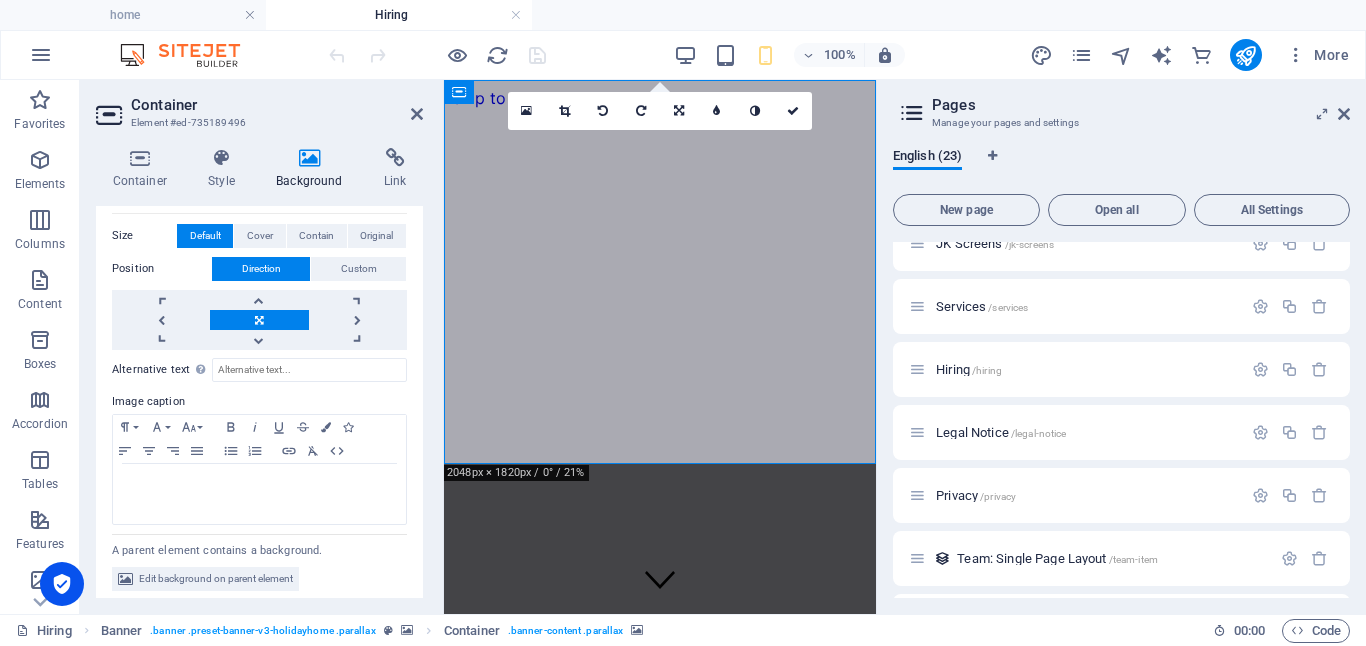 scroll, scrollTop: 542, scrollLeft: 0, axis: vertical 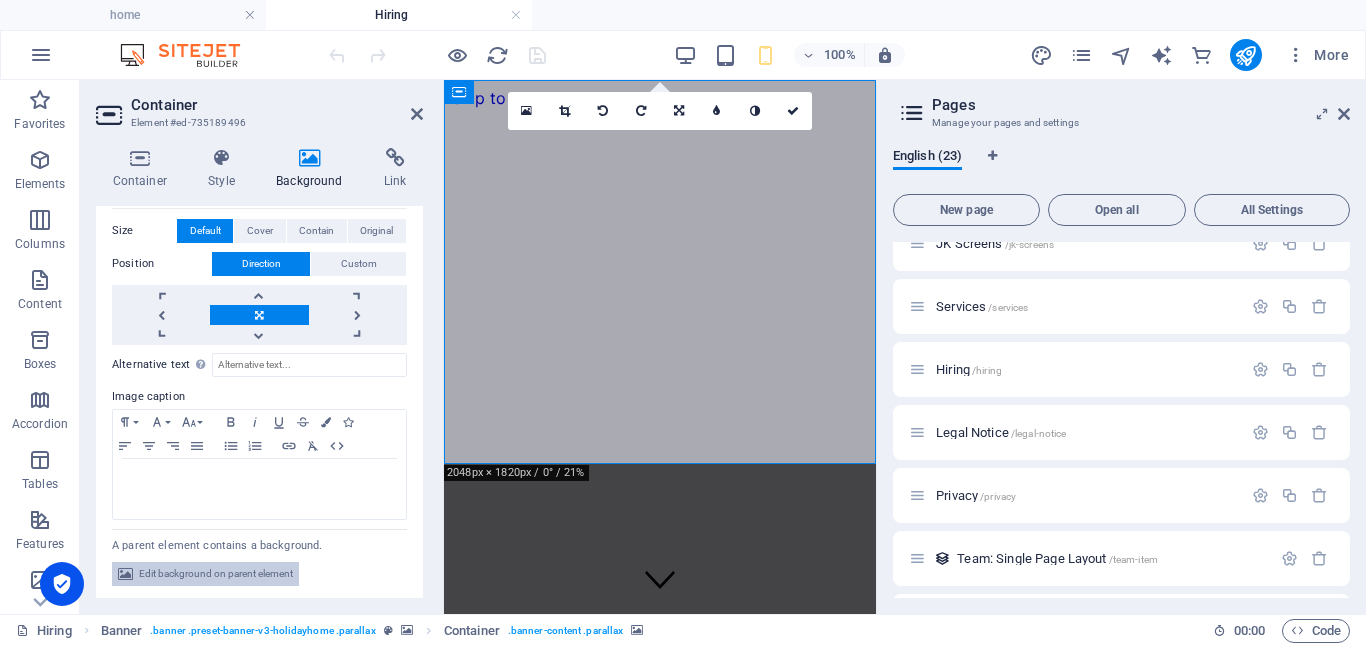 click on "Edit background on parent element" at bounding box center [216, 574] 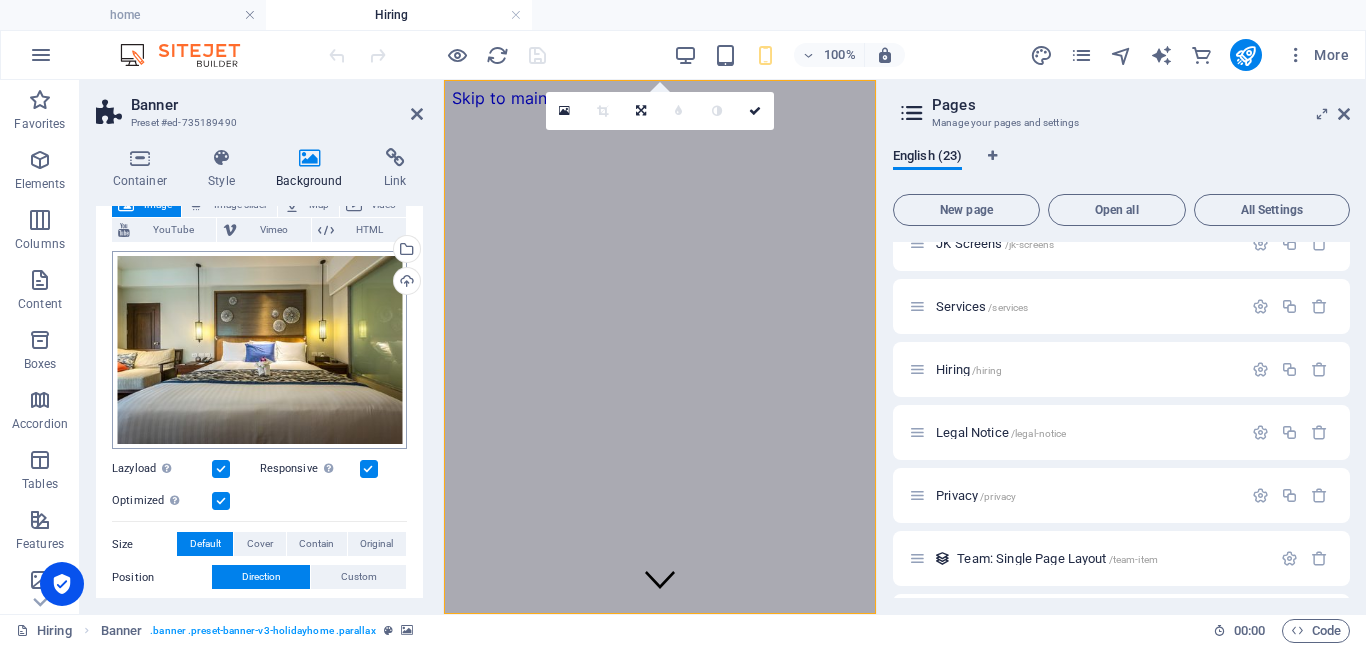 scroll, scrollTop: 199, scrollLeft: 0, axis: vertical 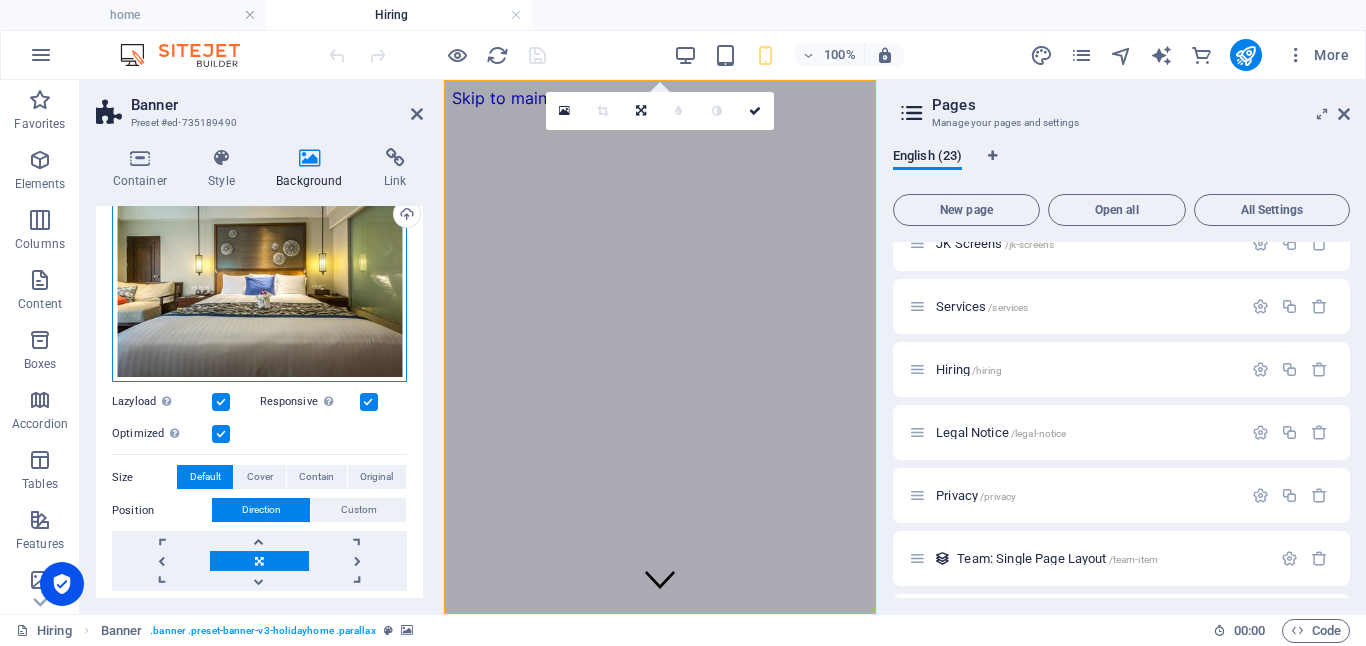 click on "Drag files here, click to choose files or select files from Files or our free stock photos & videos" at bounding box center (259, 283) 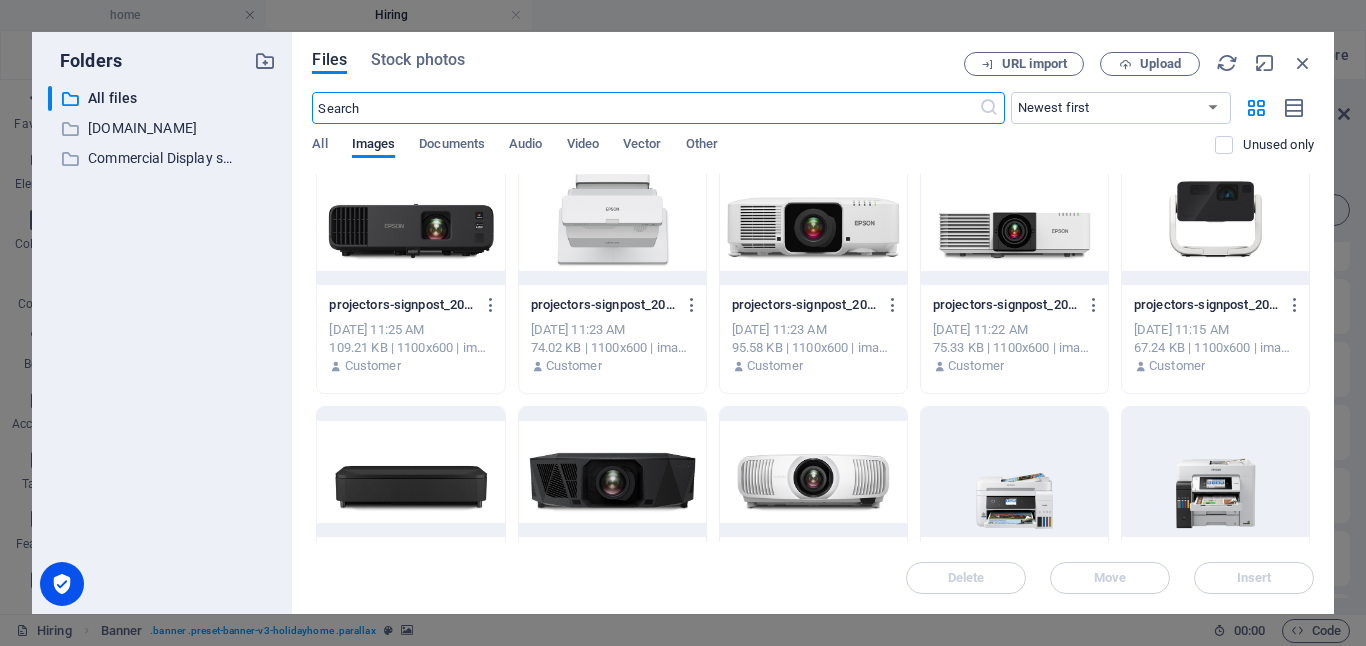scroll, scrollTop: 0, scrollLeft: 0, axis: both 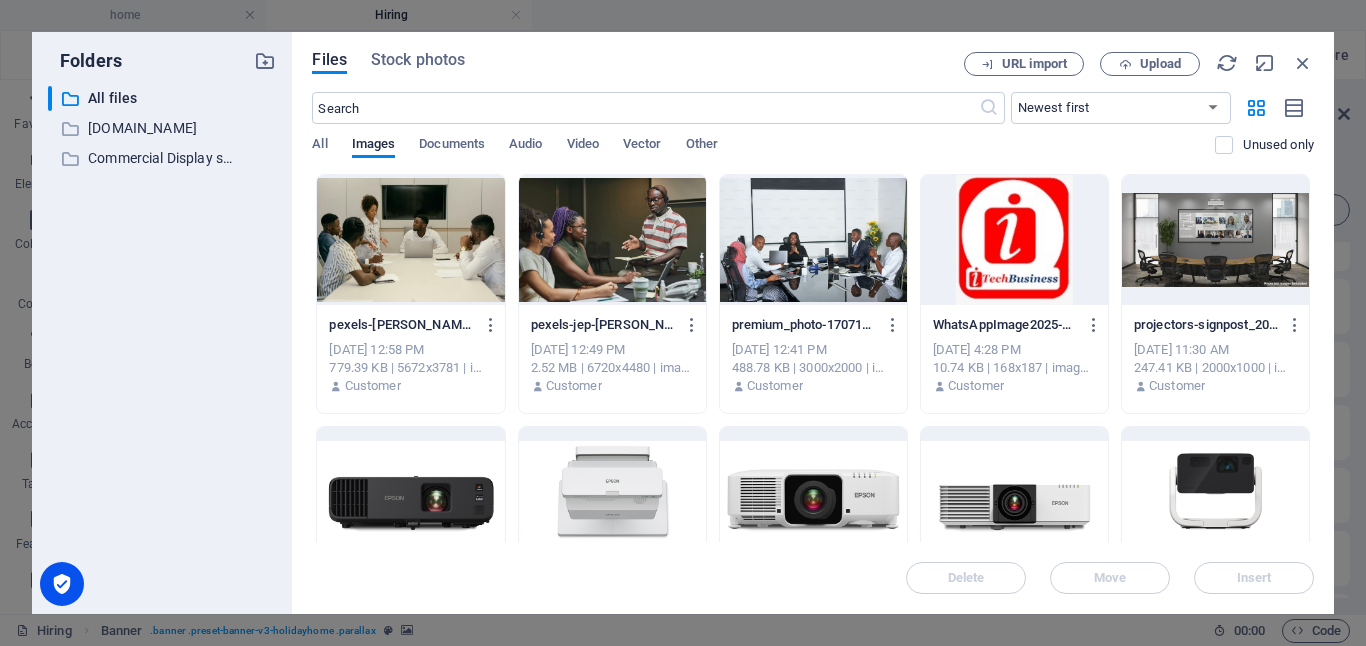 click at bounding box center (1215, 240) 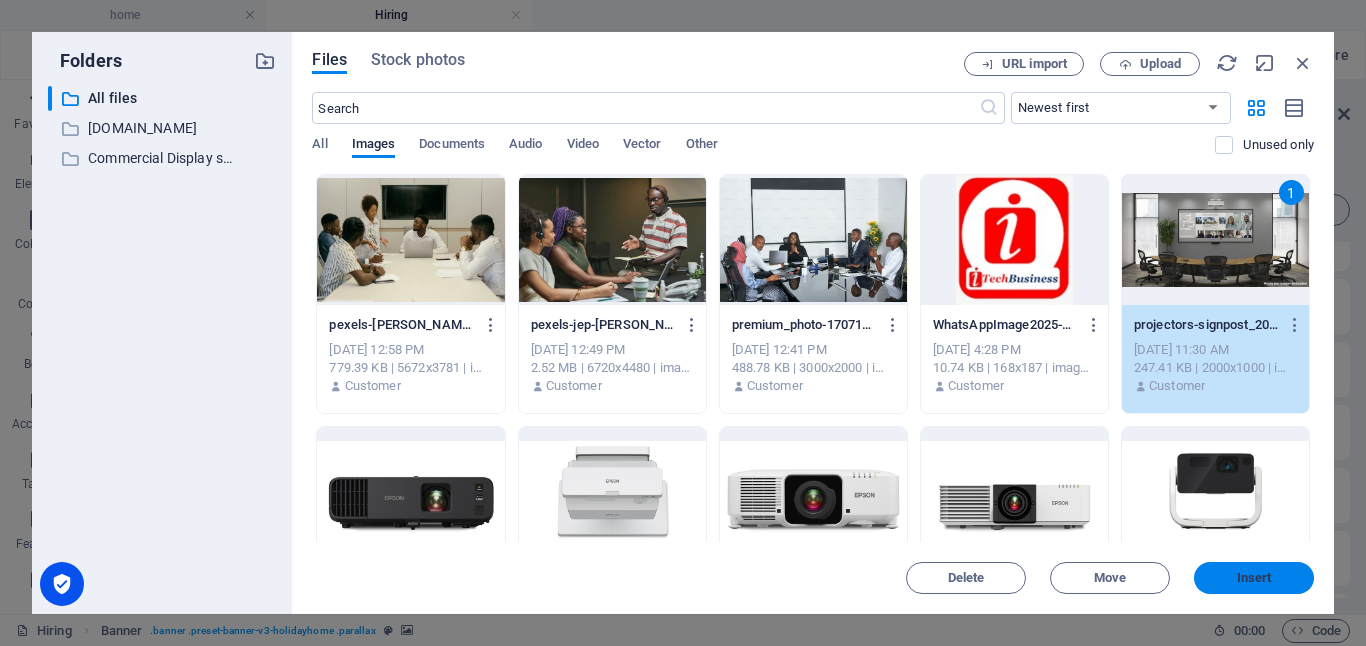 click on "Insert" at bounding box center (1254, 578) 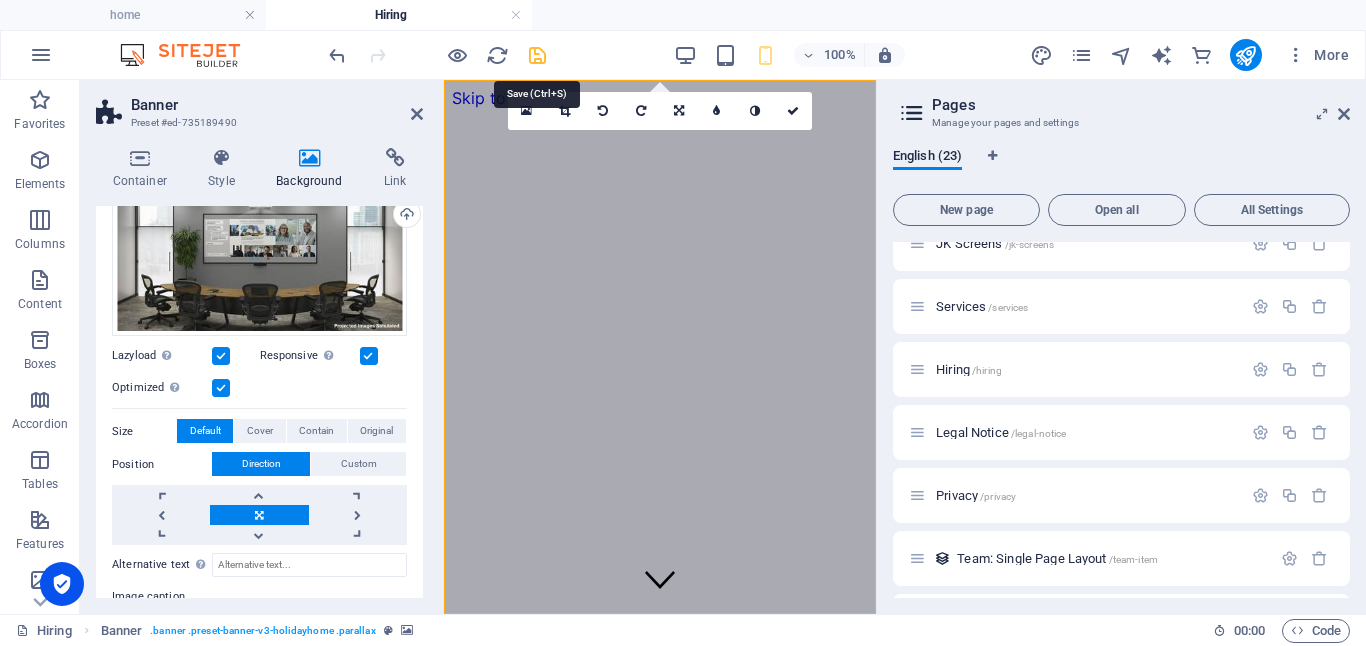 click at bounding box center (537, 55) 